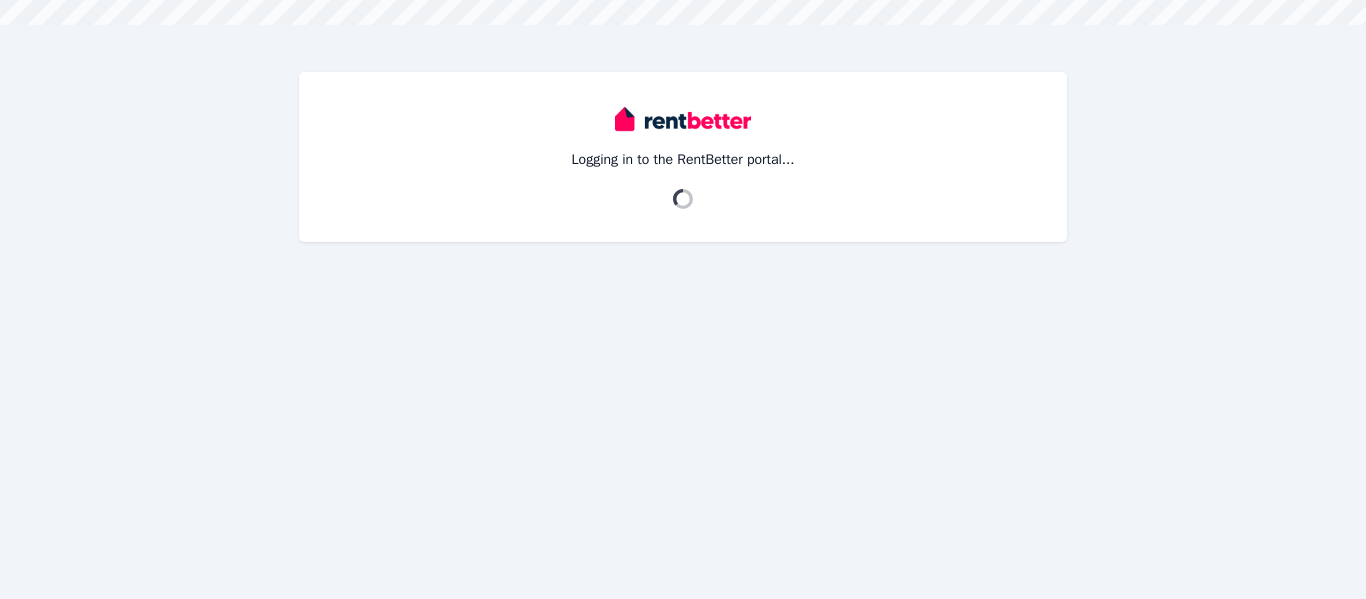 scroll, scrollTop: 0, scrollLeft: 0, axis: both 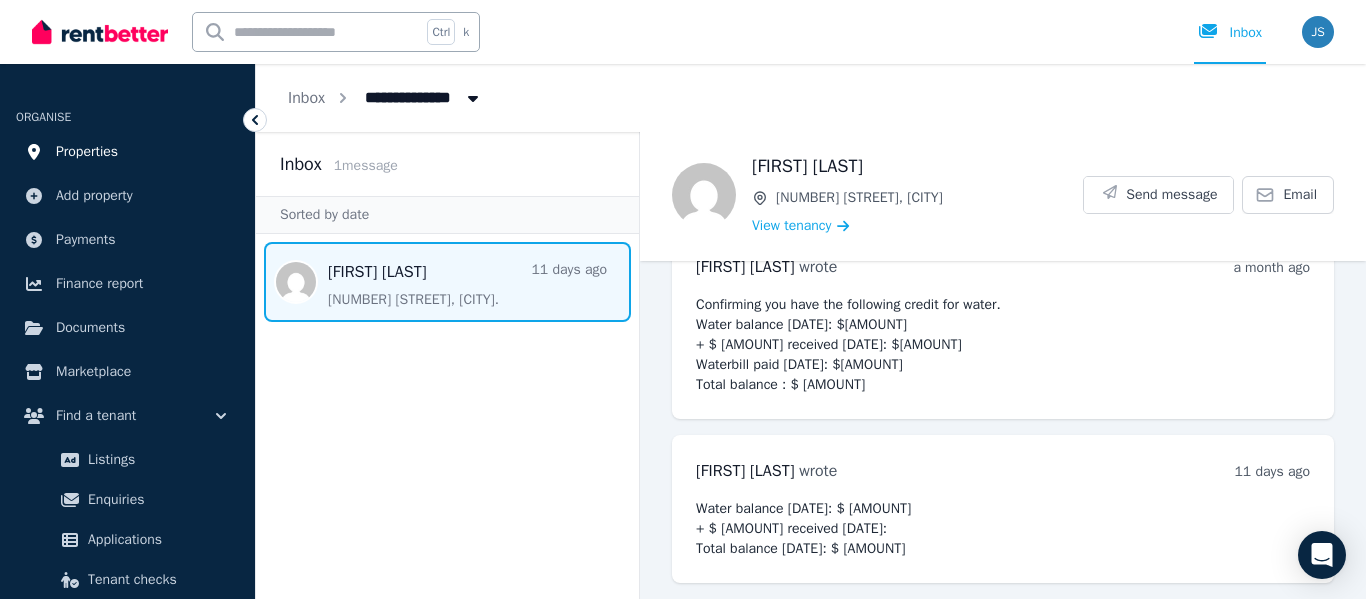 click on "Properties" at bounding box center [127, 152] 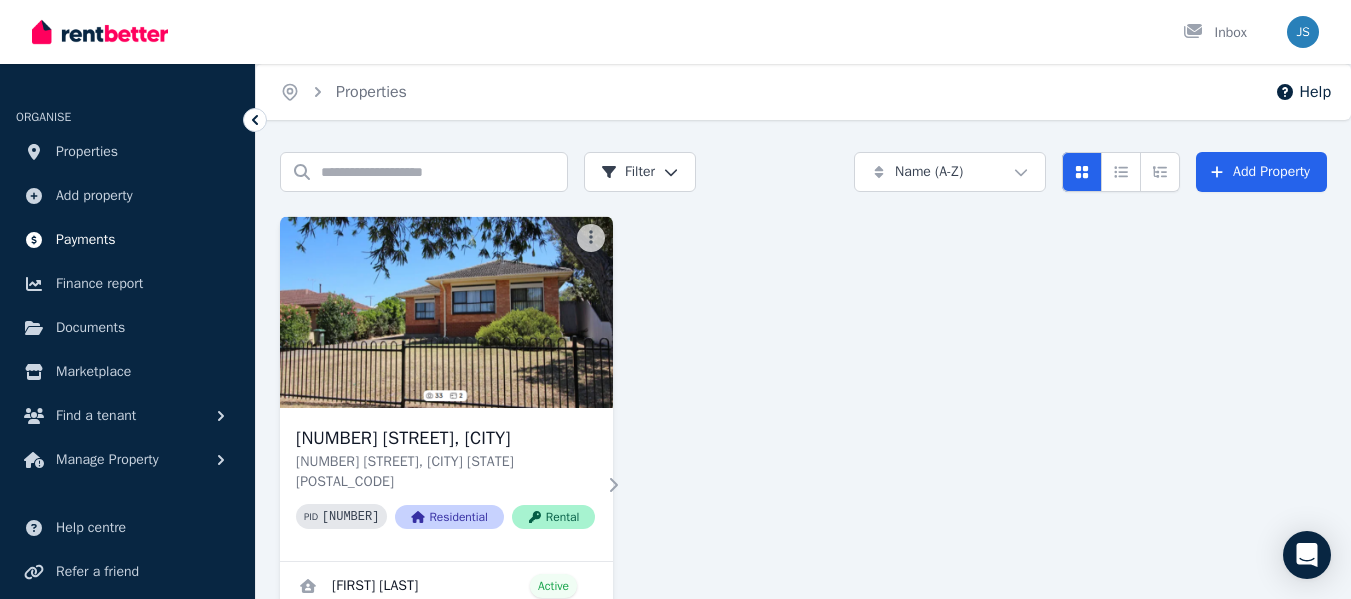 click on "Payments" at bounding box center [127, 240] 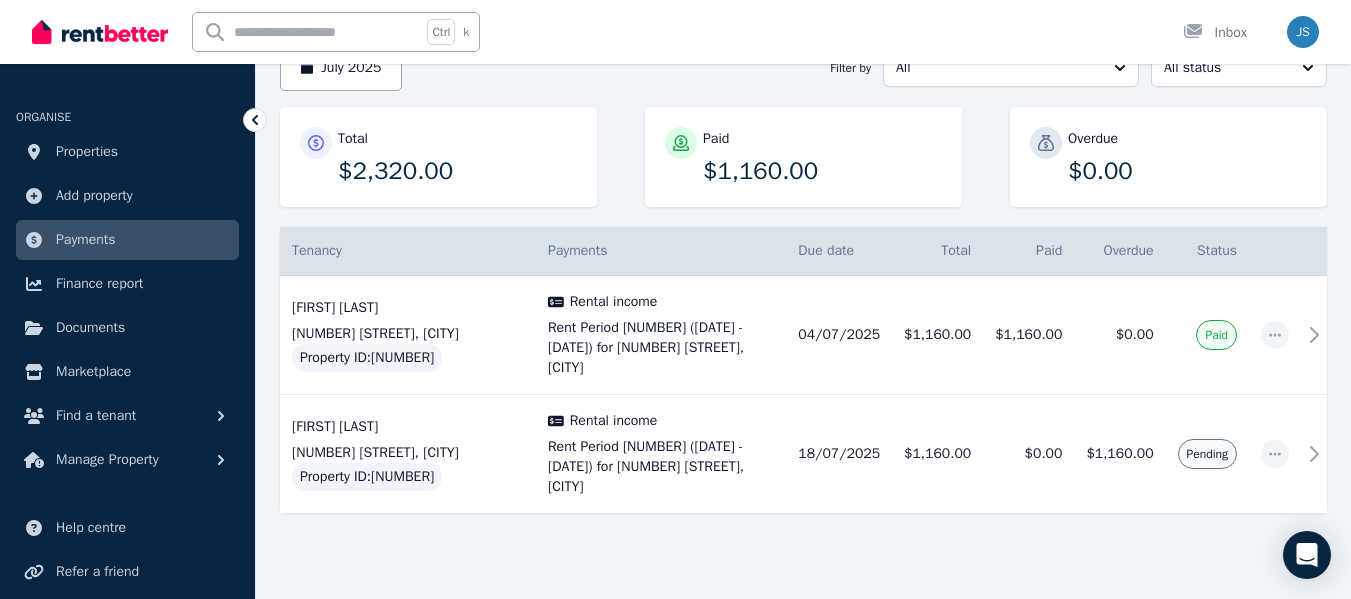 scroll, scrollTop: 235, scrollLeft: 0, axis: vertical 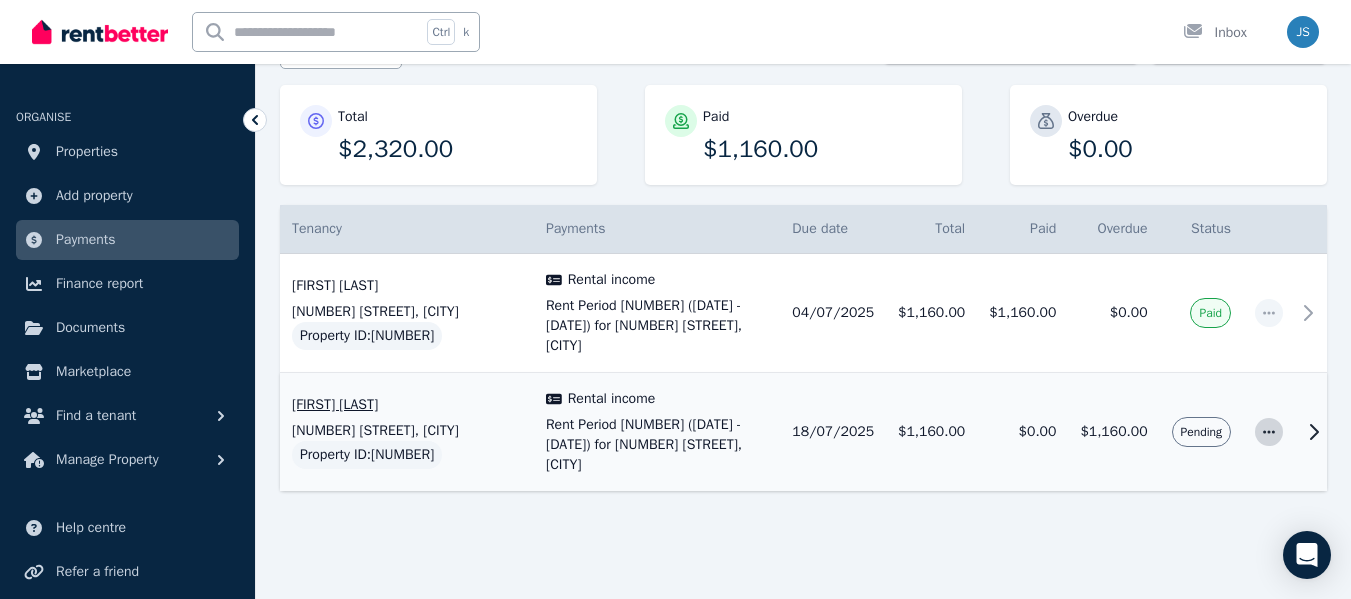 click 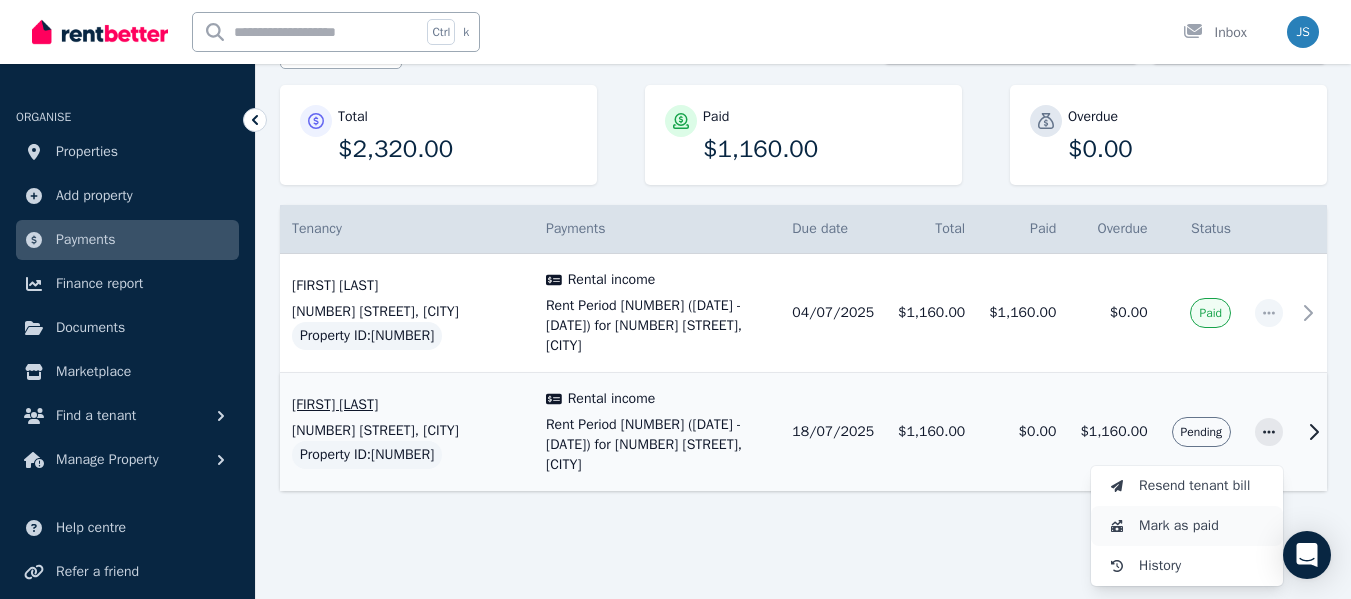 click on "Mark as paid" at bounding box center [1203, 526] 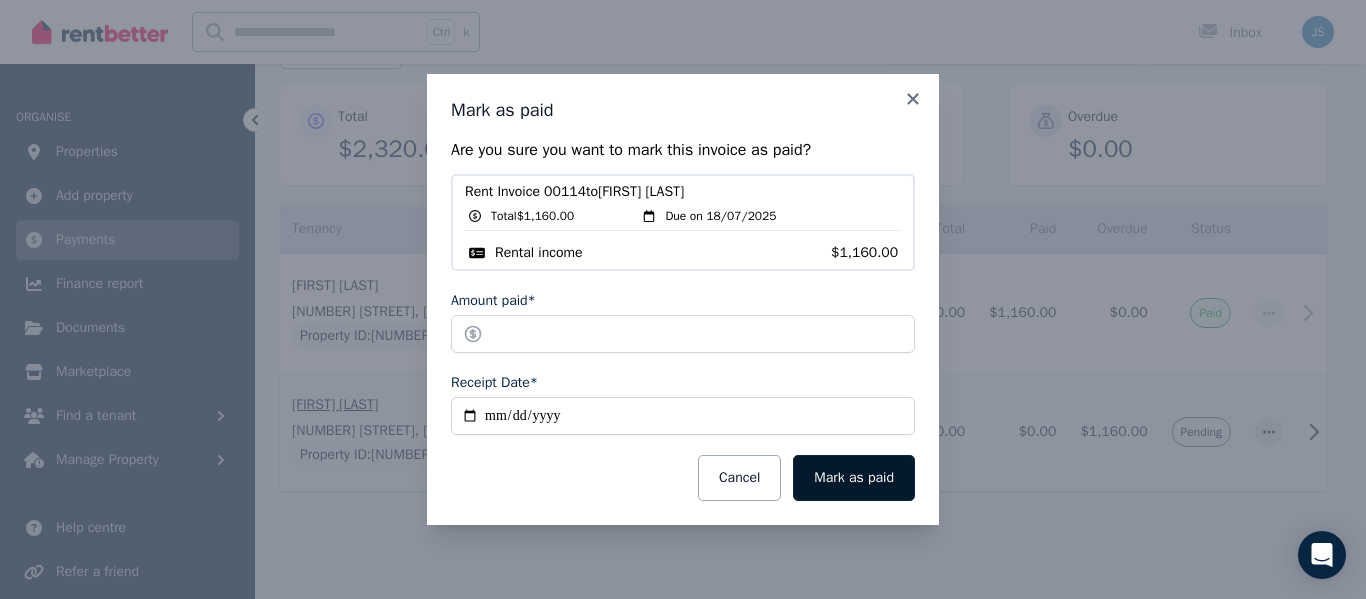 click on "Mark as paid" at bounding box center (854, 478) 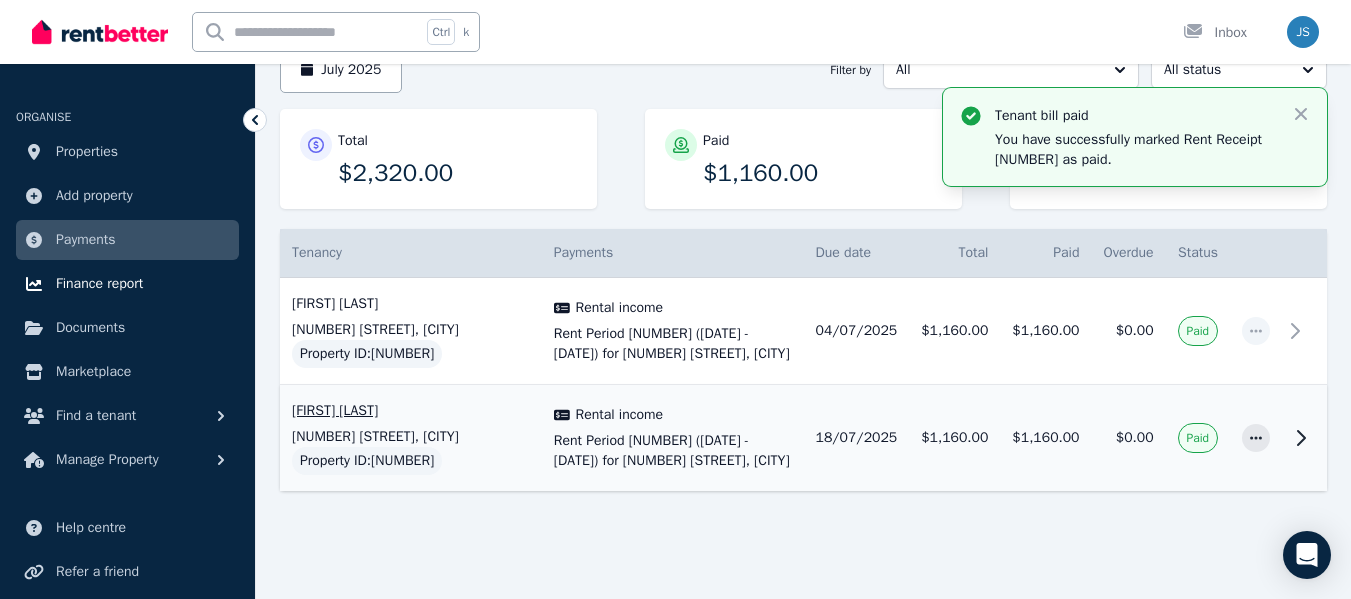 click on "Finance report" at bounding box center [99, 284] 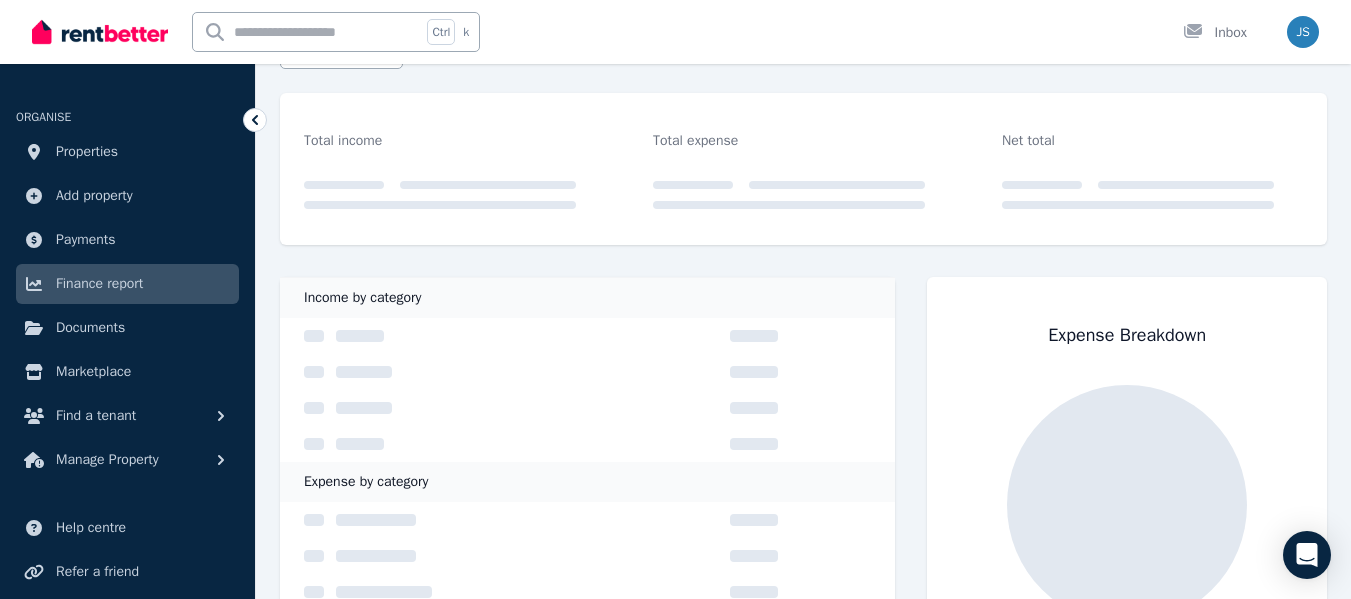 scroll, scrollTop: 0, scrollLeft: 0, axis: both 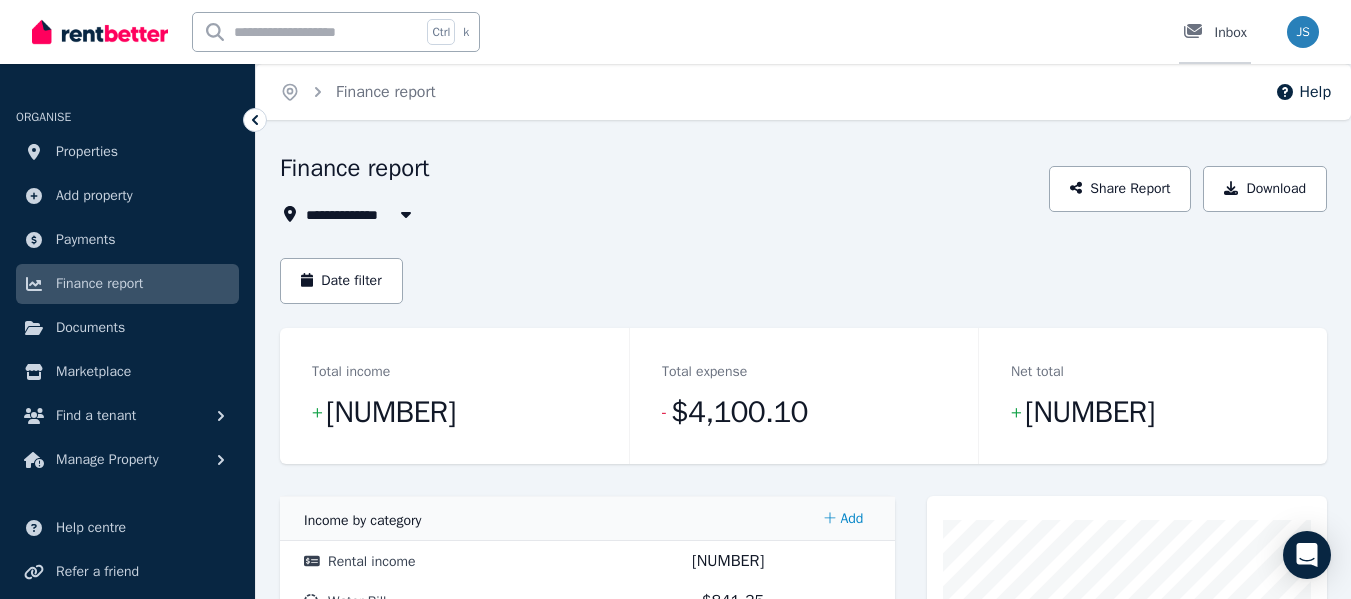 click on "Inbox" at bounding box center [1215, 33] 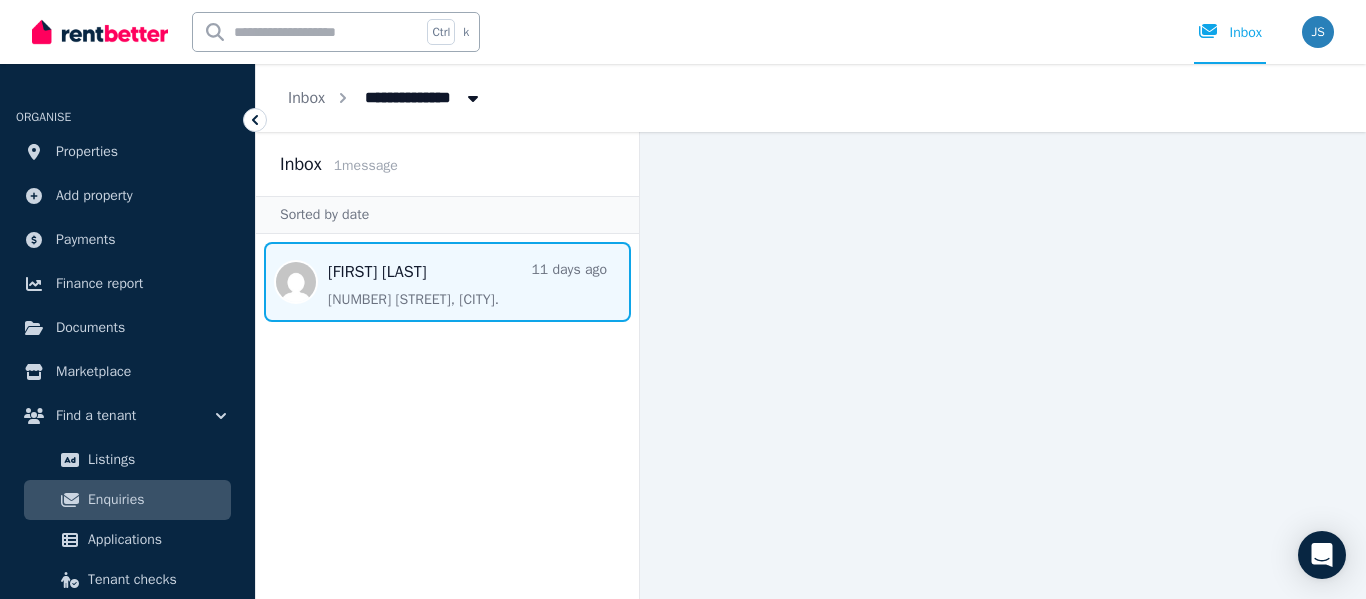 click at bounding box center [447, 282] 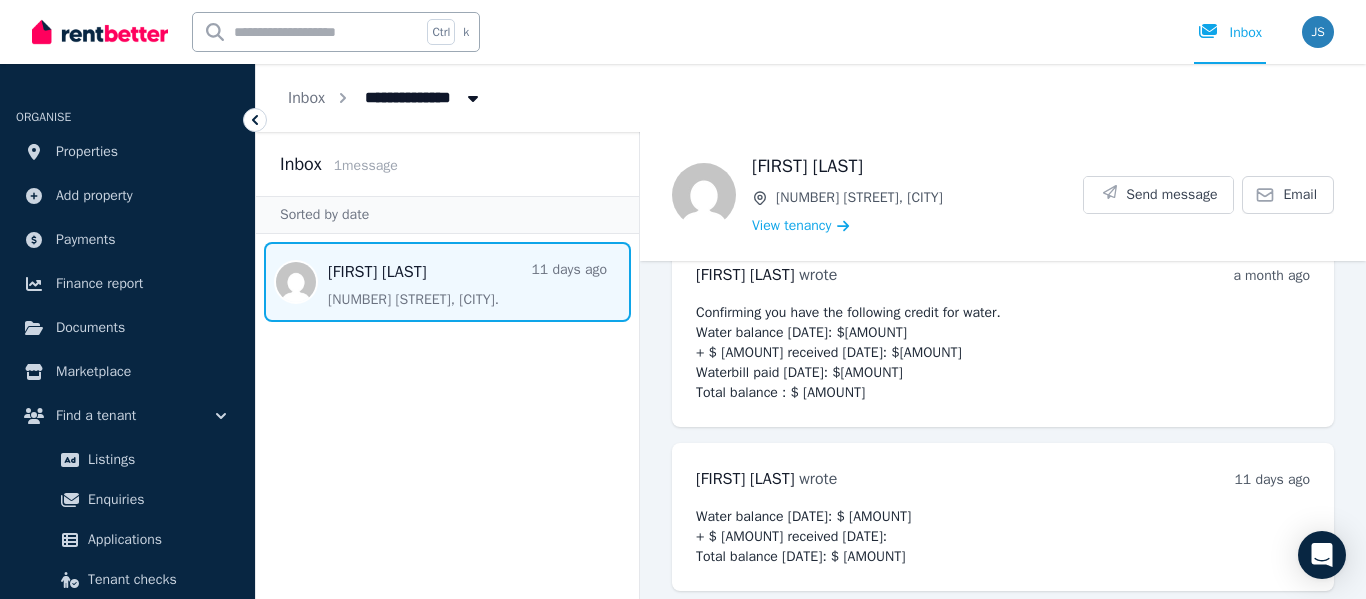 scroll, scrollTop: 1863, scrollLeft: 0, axis: vertical 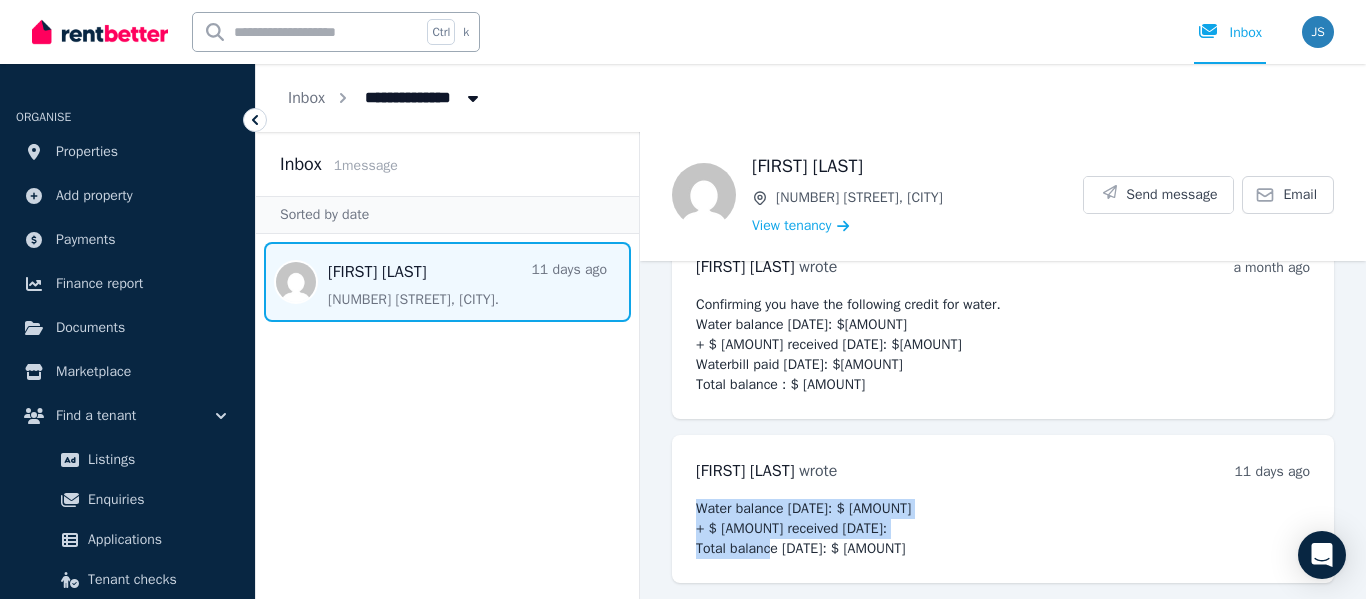 drag, startPoint x: 697, startPoint y: 510, endPoint x: 928, endPoint y: 557, distance: 235.7329 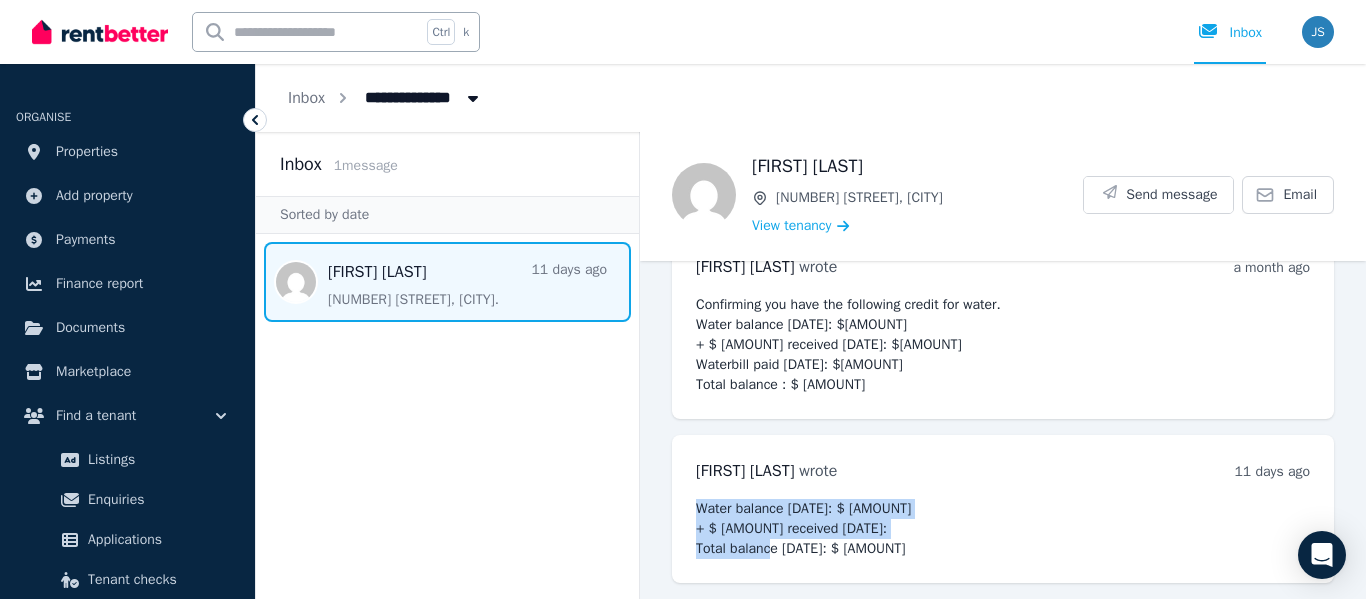 click on "Water balance [DATE]: $ [AMOUNT]
+ $ [AMOUNT] received [DATE]:
Total balance [DATE]: $ [AMOUNT]" at bounding box center (1003, 529) 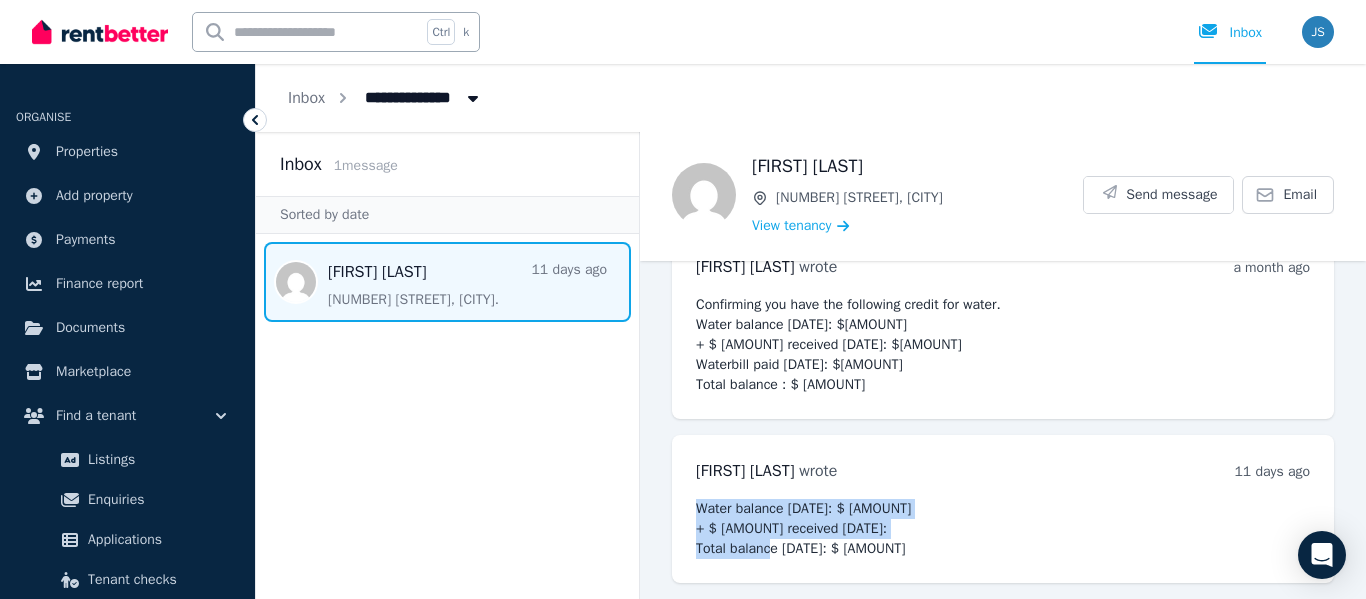 copy on "Water balance [DATE]: $ [AMOUNT]
+ $ [AMOUNT] received [DATE]:
Total balance [DATE]: $ [AMOUNT]" 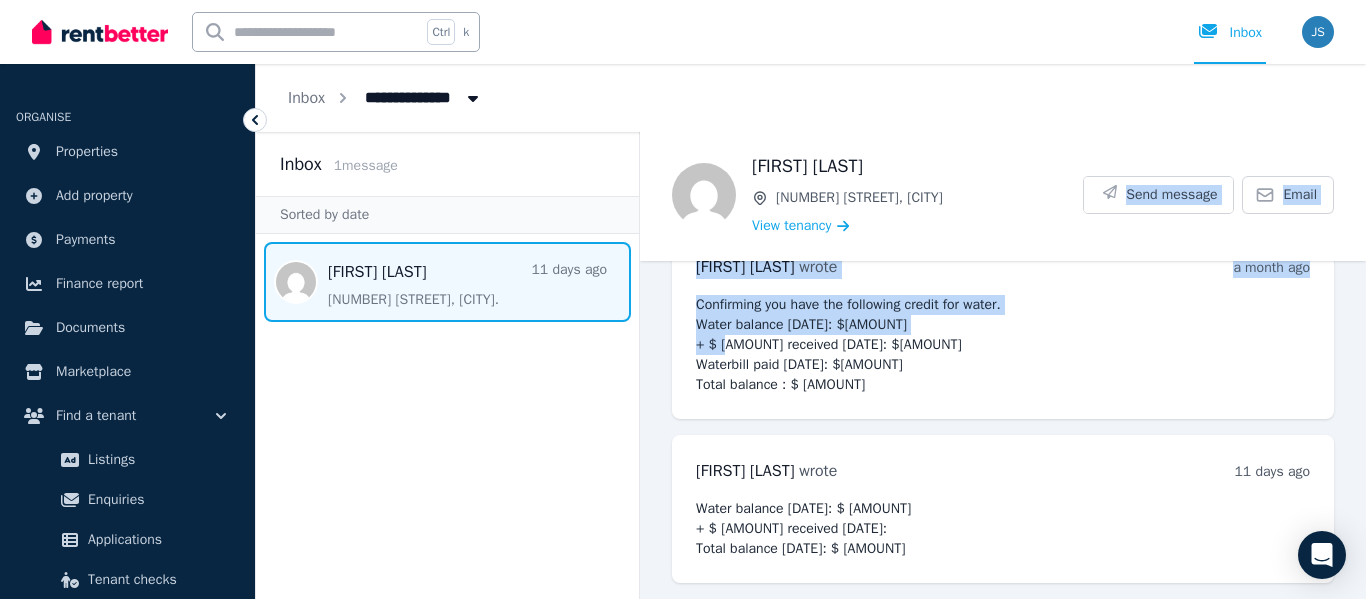 drag, startPoint x: 776, startPoint y: 342, endPoint x: 920, endPoint y: 246, distance: 173.06647 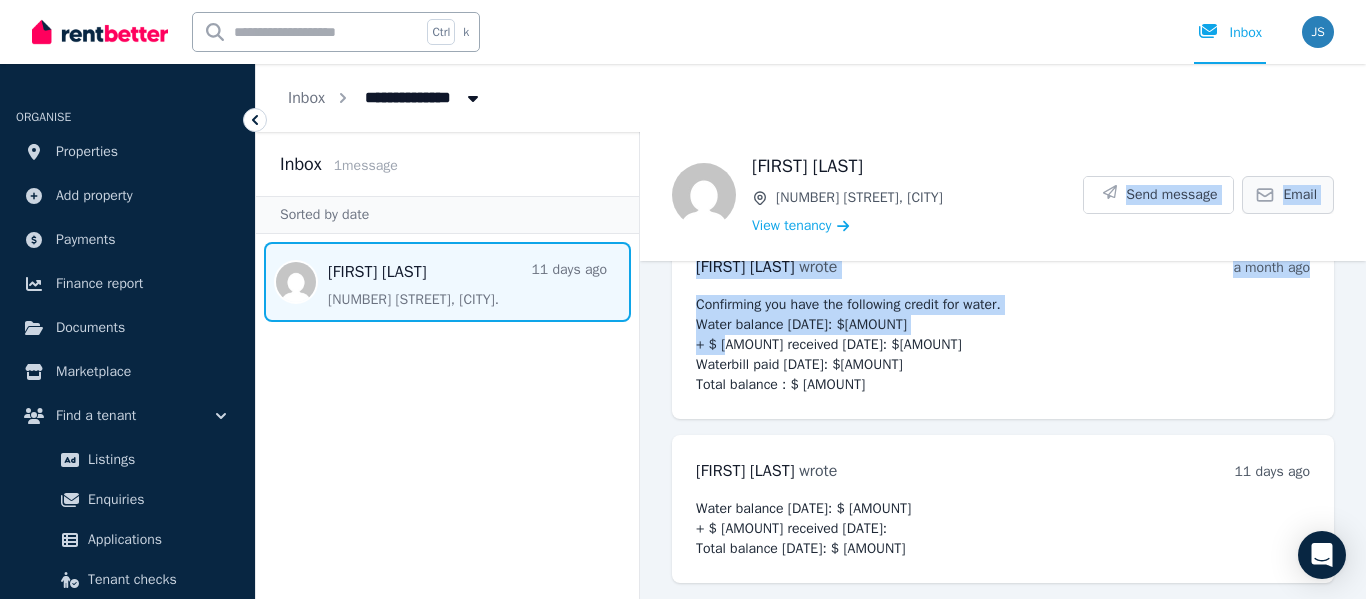 click on "Email" at bounding box center (1288, 195) 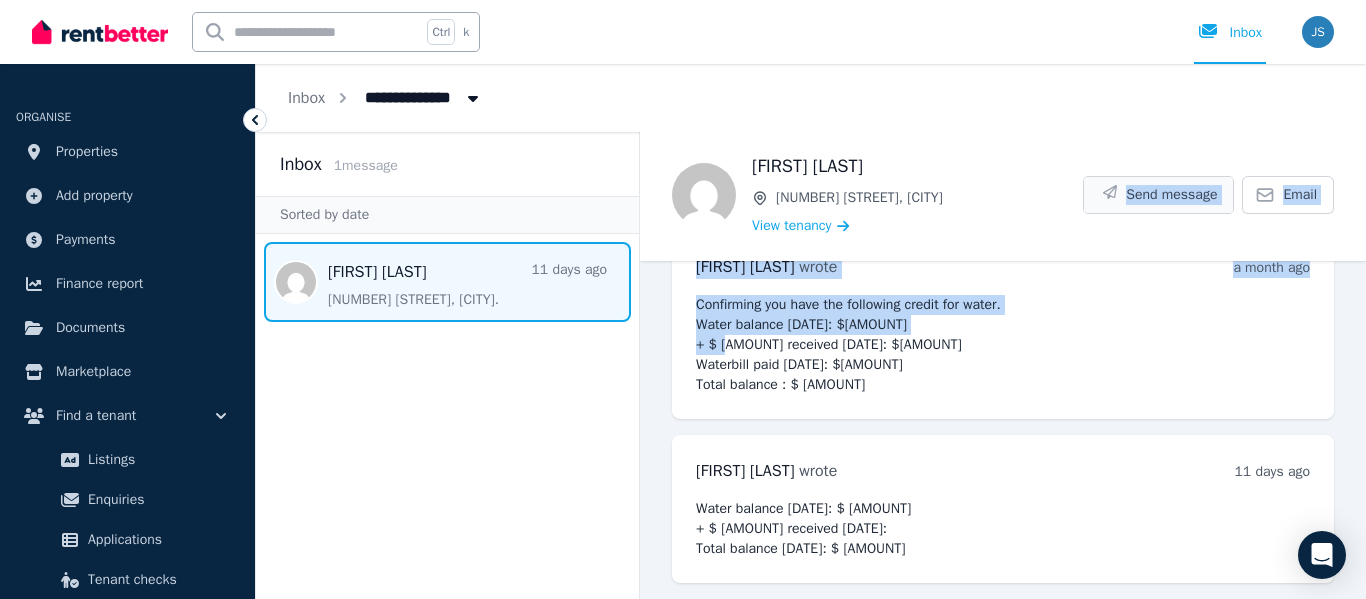 click on "Send message" at bounding box center (1171, 195) 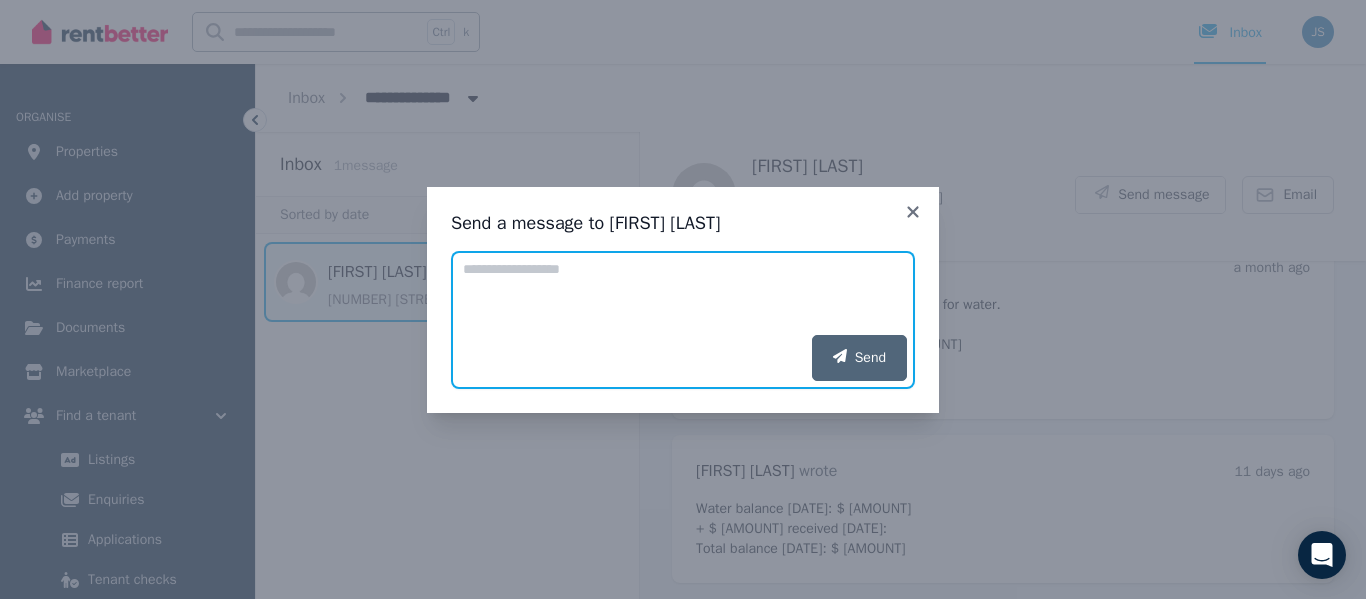 click on "Add your message" at bounding box center [683, 293] 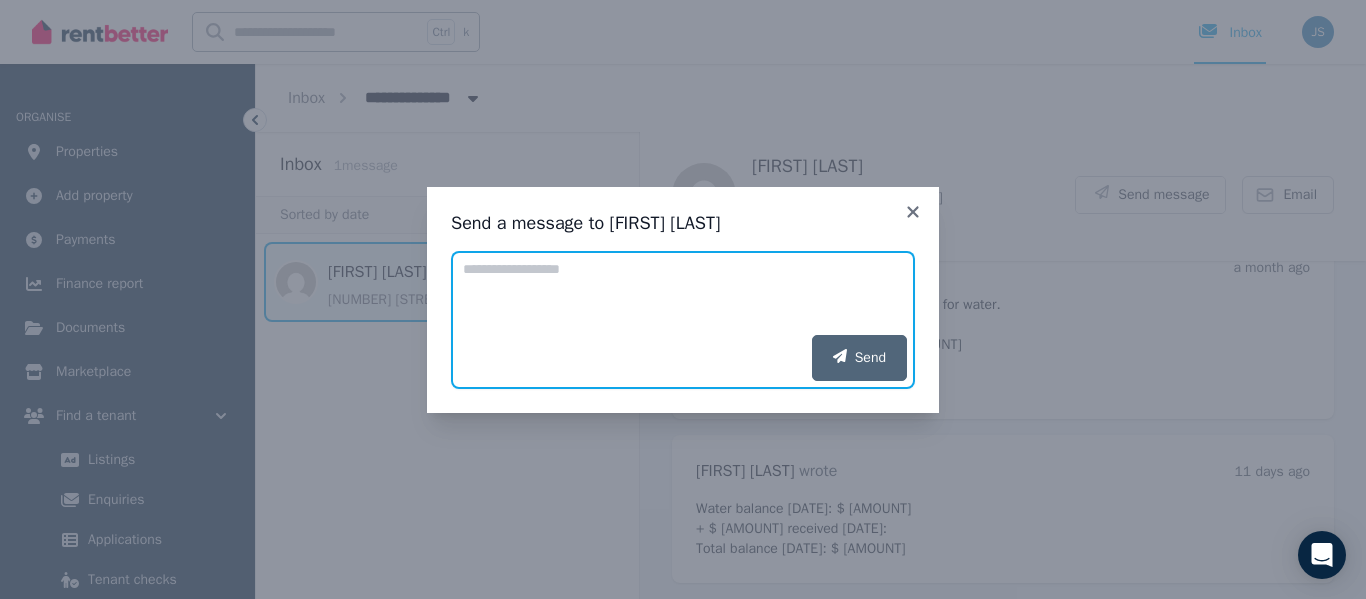 paste on "**********" 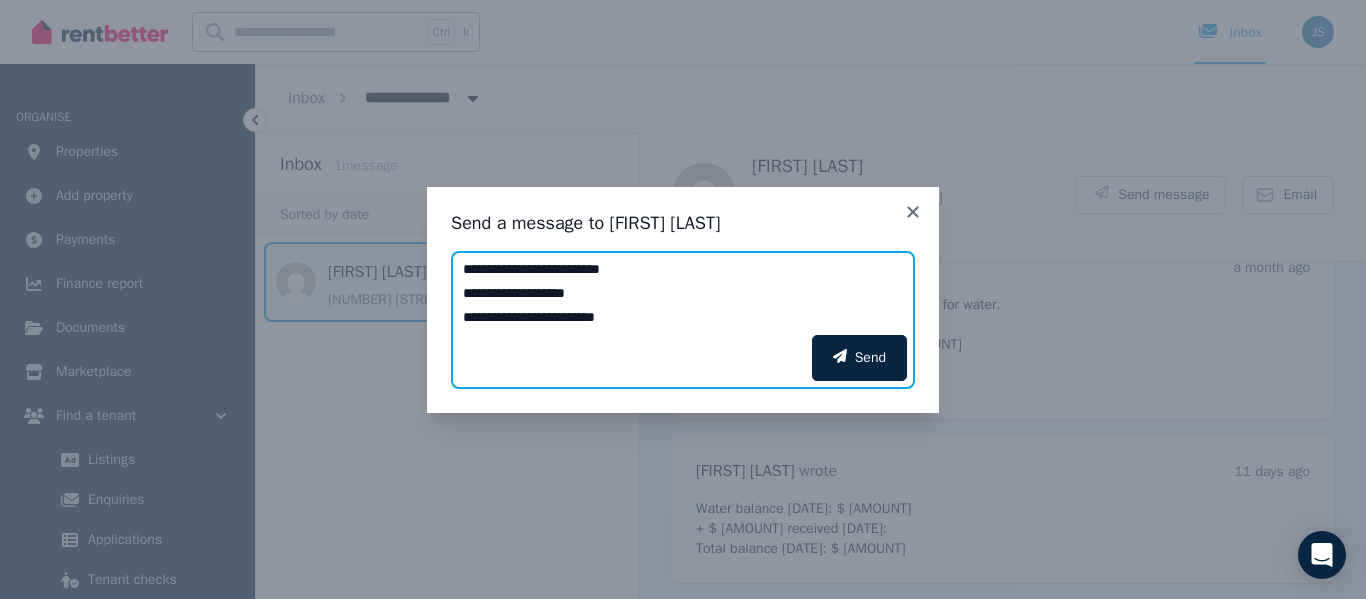 click on "**********" at bounding box center (683, 293) 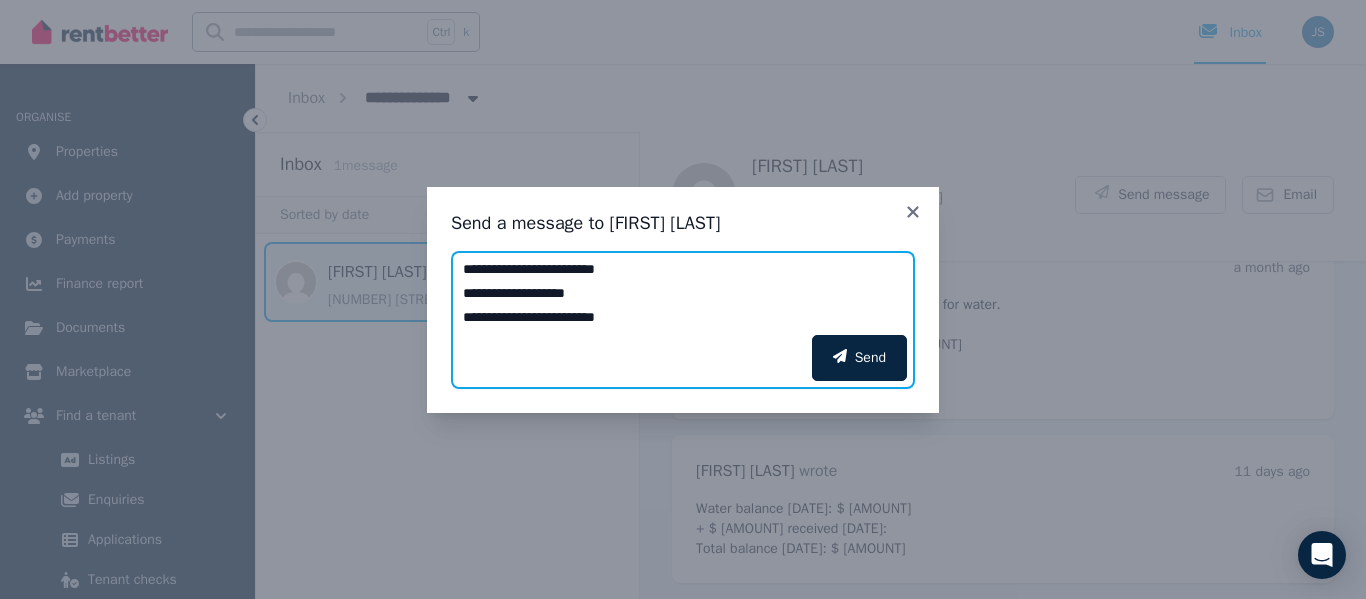 click on "**********" at bounding box center [683, 293] 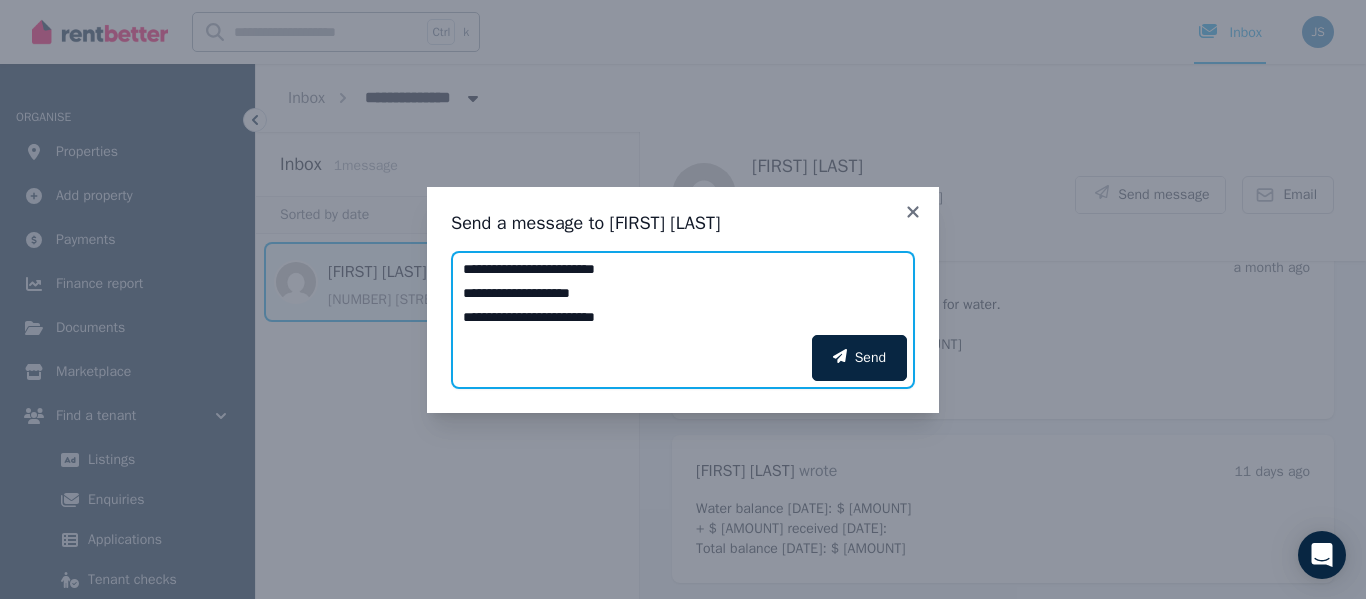 click on "**********" at bounding box center (683, 293) 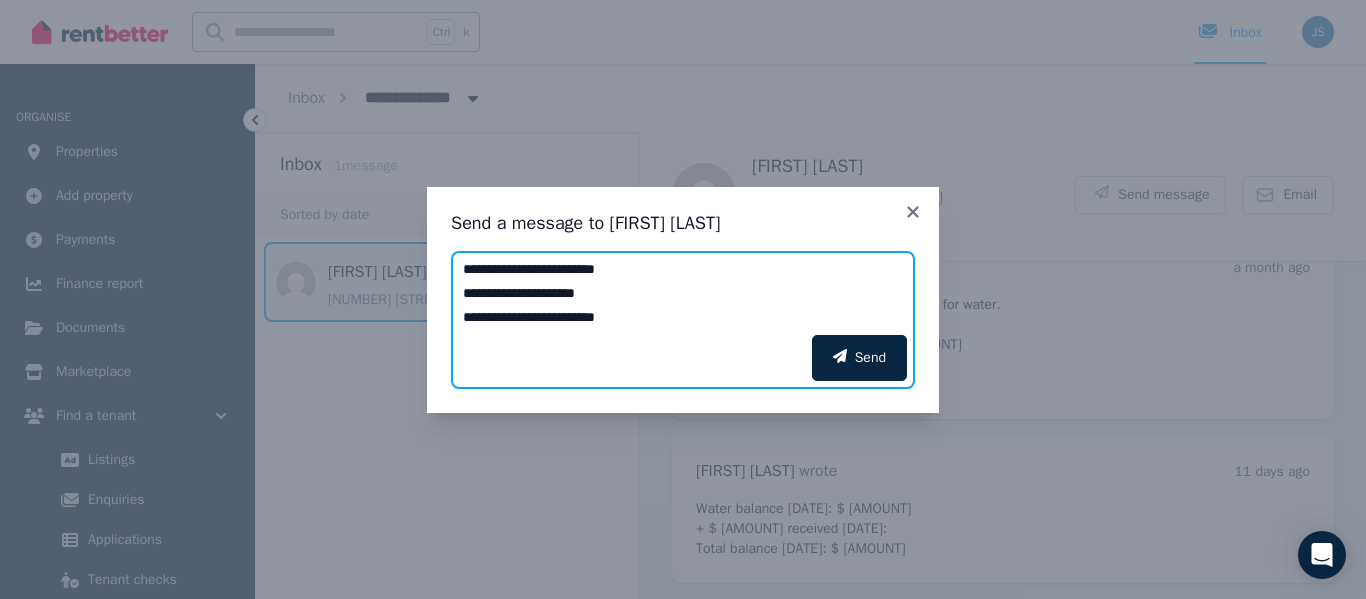 click on "**********" at bounding box center (683, 293) 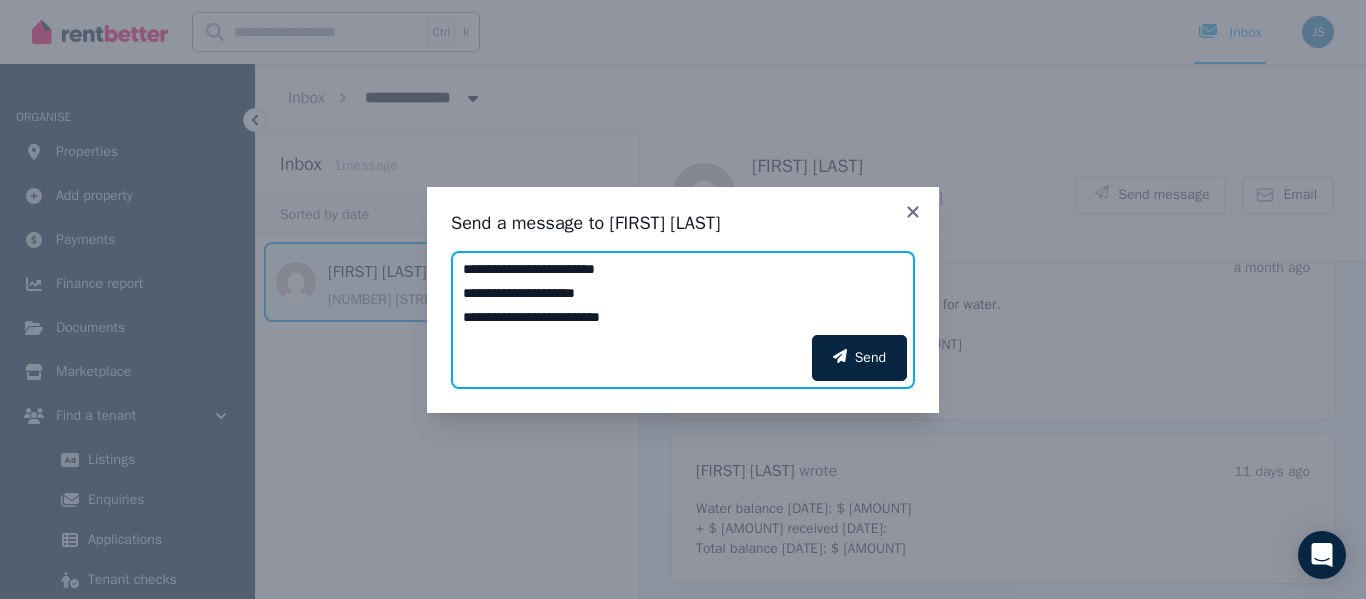 click on "**********" at bounding box center (683, 293) 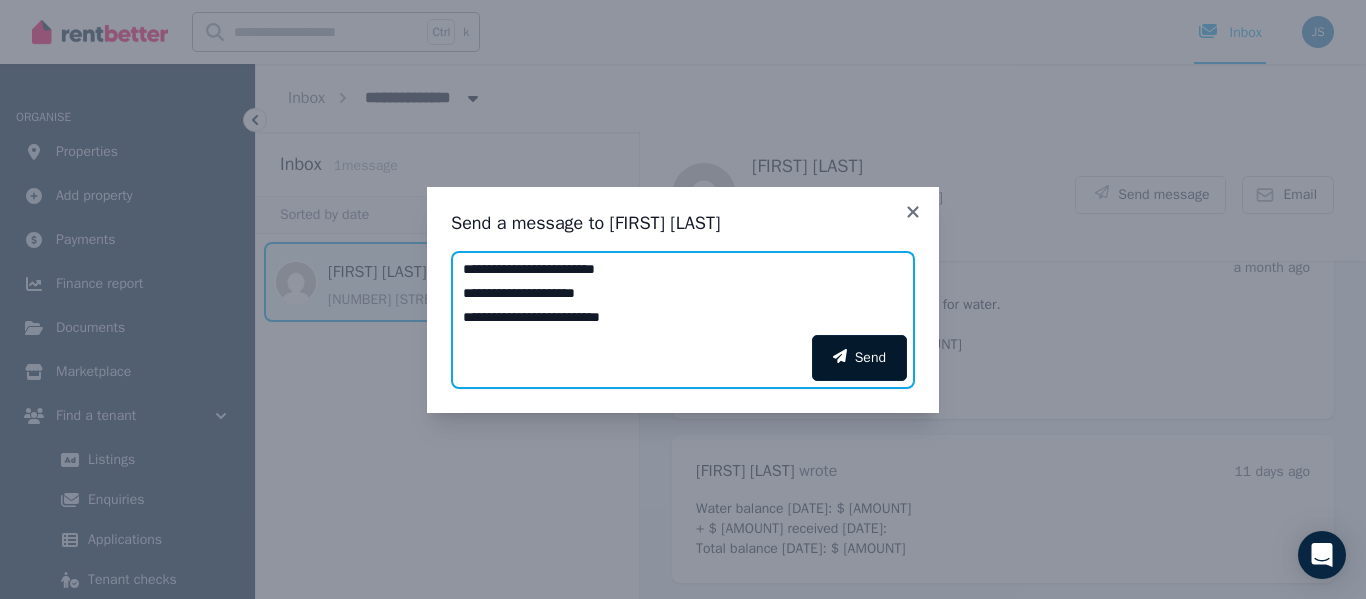 type on "**********" 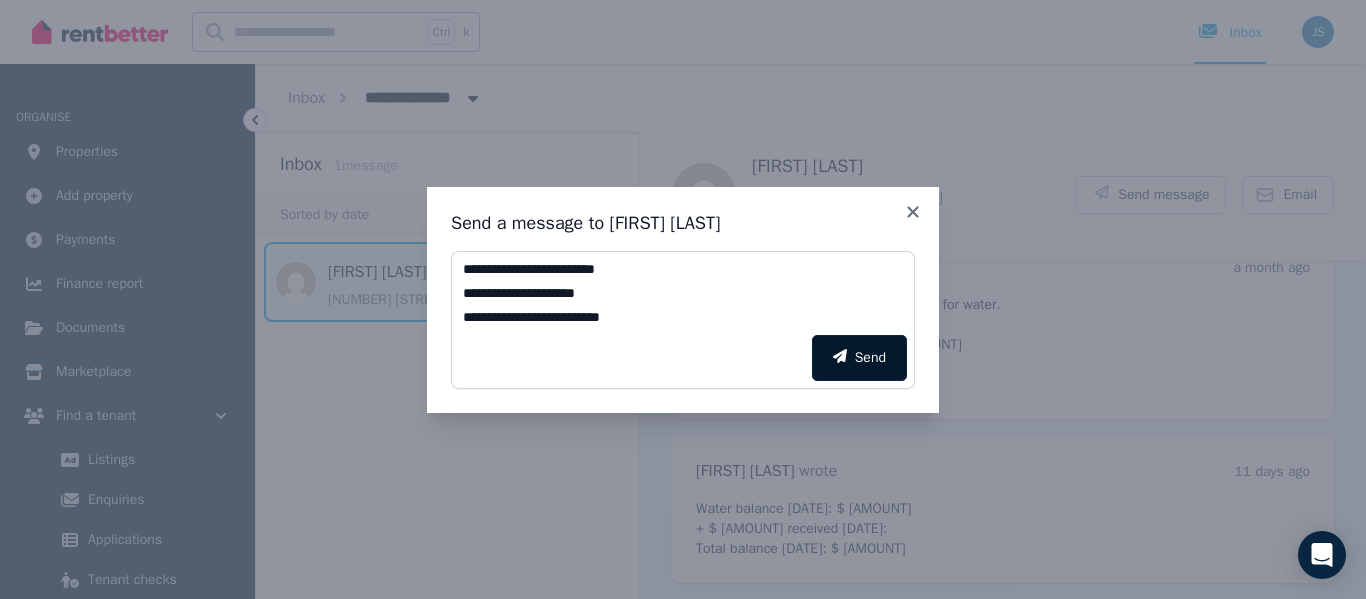 click on "Send" at bounding box center (859, 358) 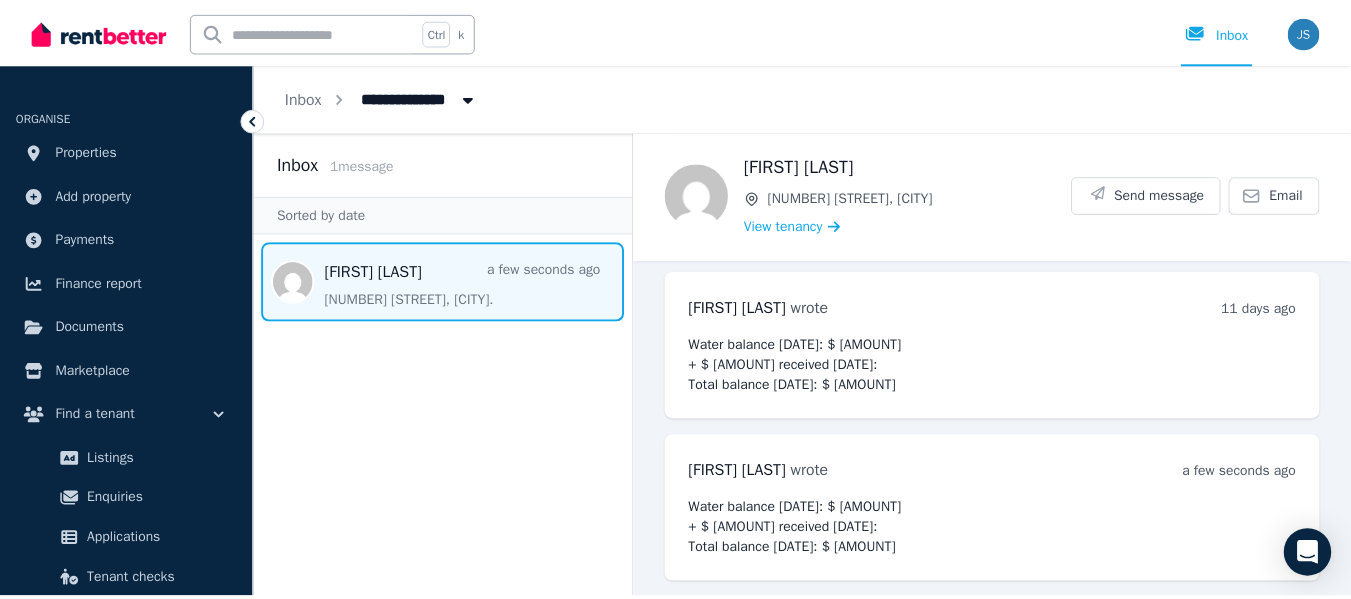 scroll, scrollTop: 2027, scrollLeft: 0, axis: vertical 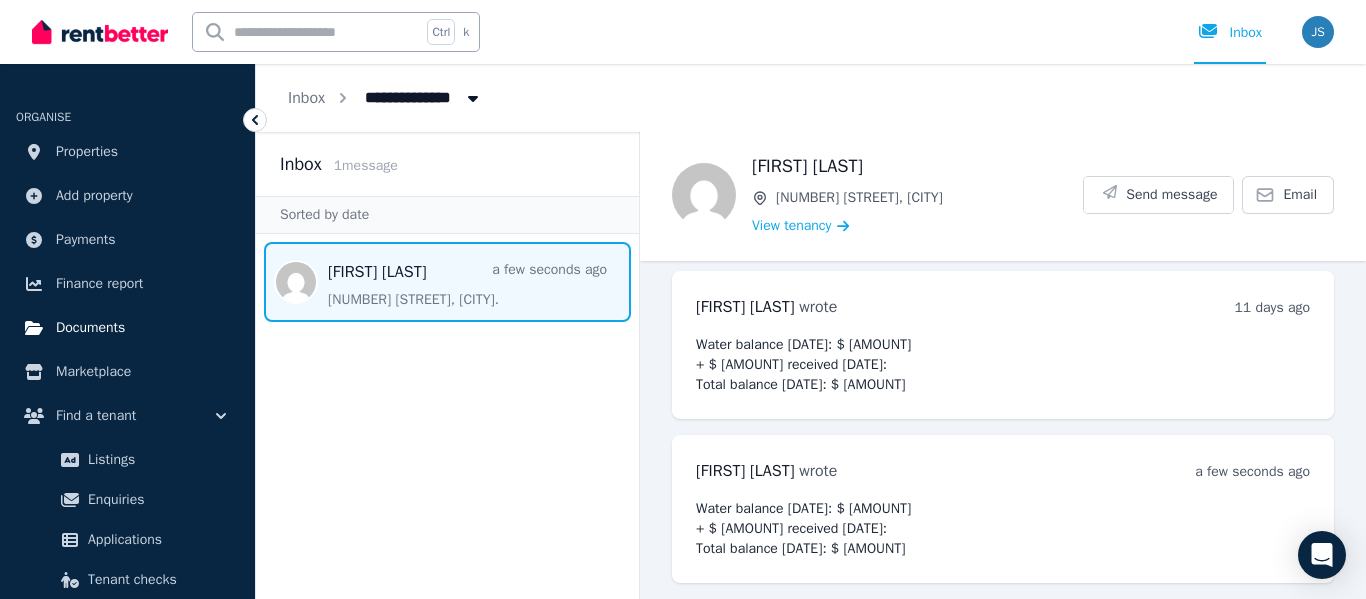 click on "Documents" at bounding box center (90, 328) 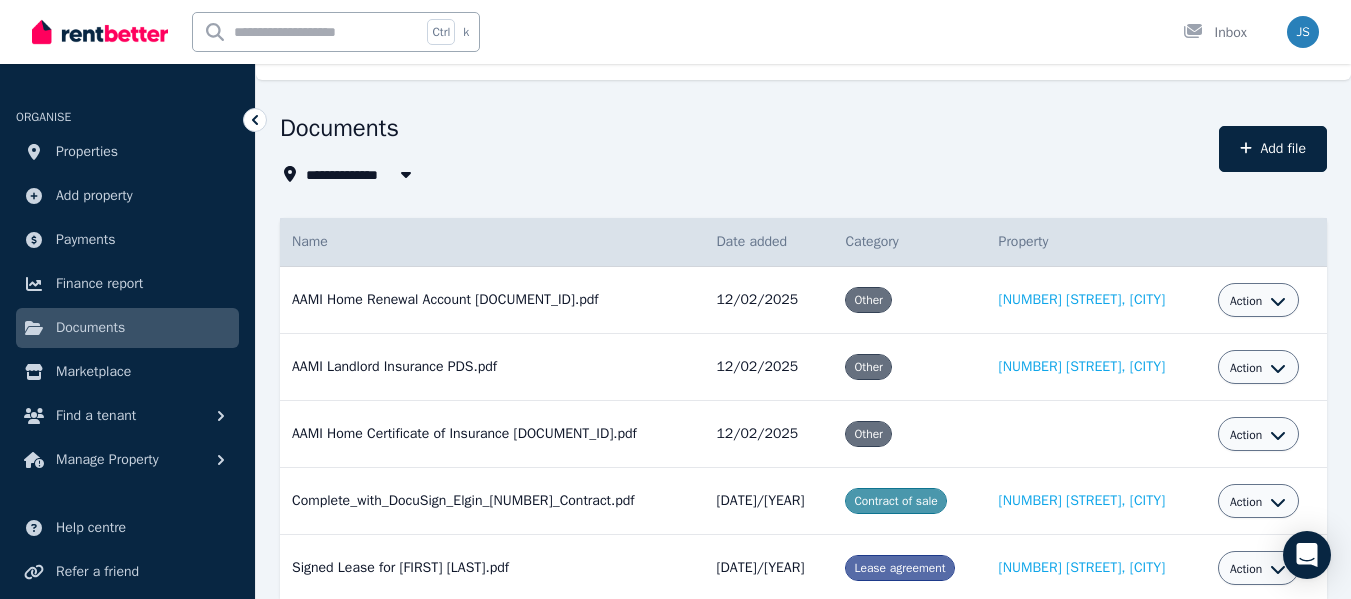 scroll, scrollTop: 114, scrollLeft: 0, axis: vertical 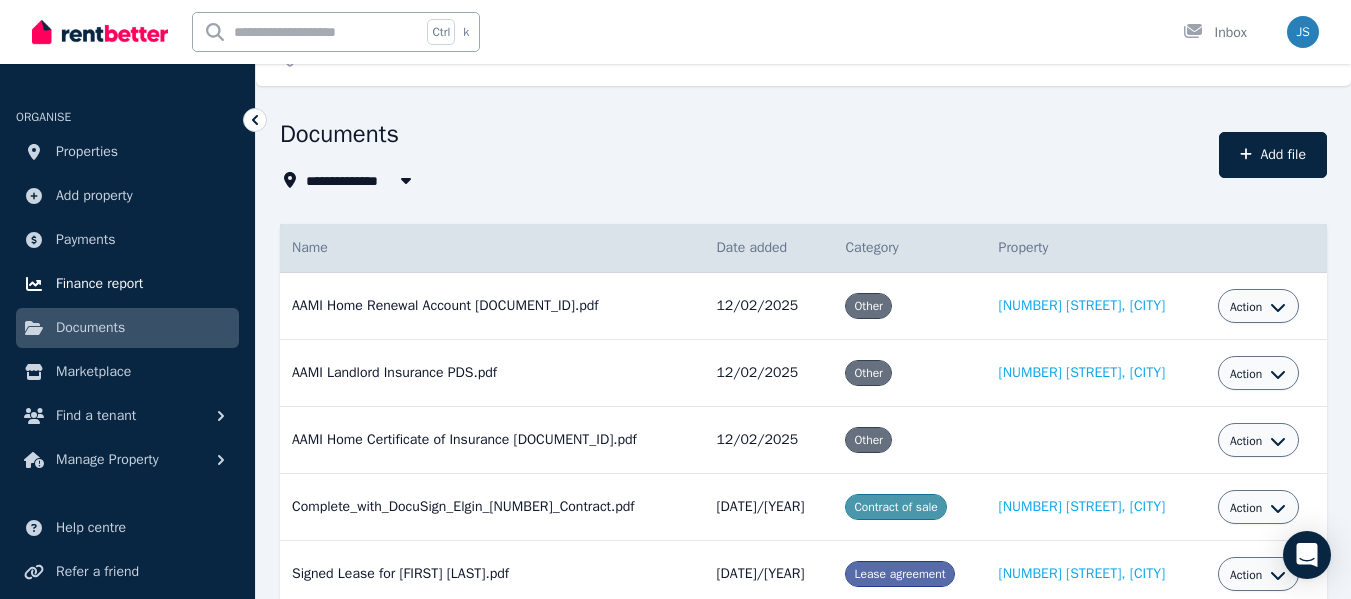 click on "Finance report" at bounding box center [99, 284] 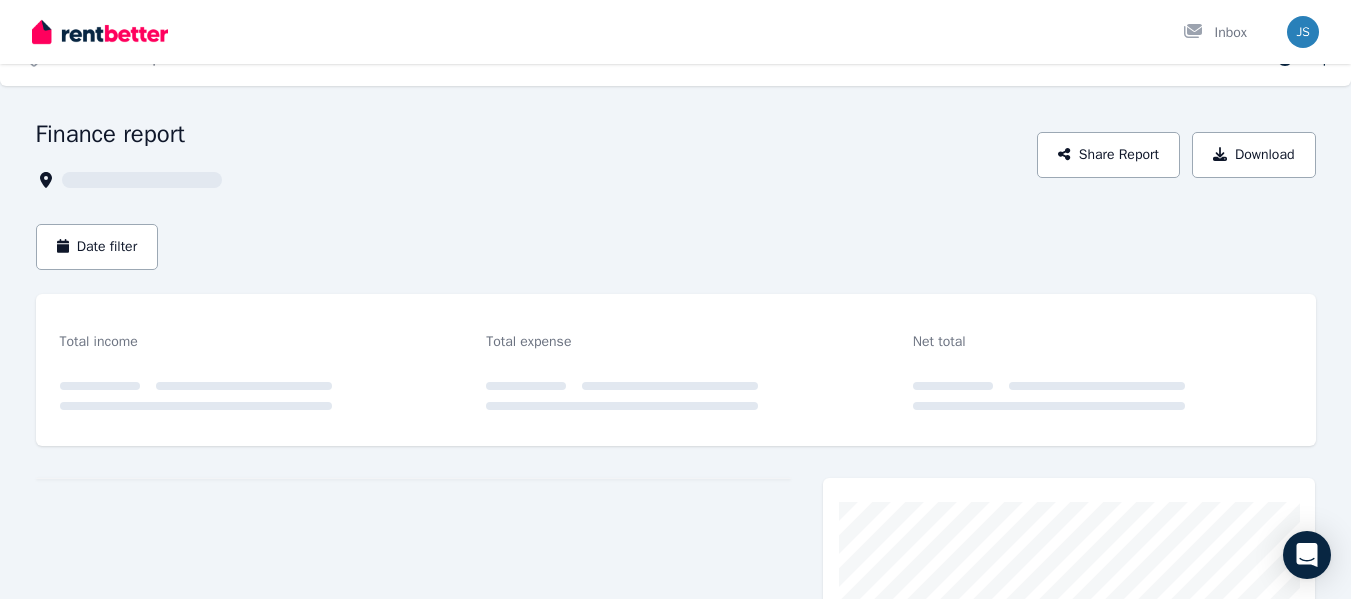 scroll, scrollTop: 0, scrollLeft: 0, axis: both 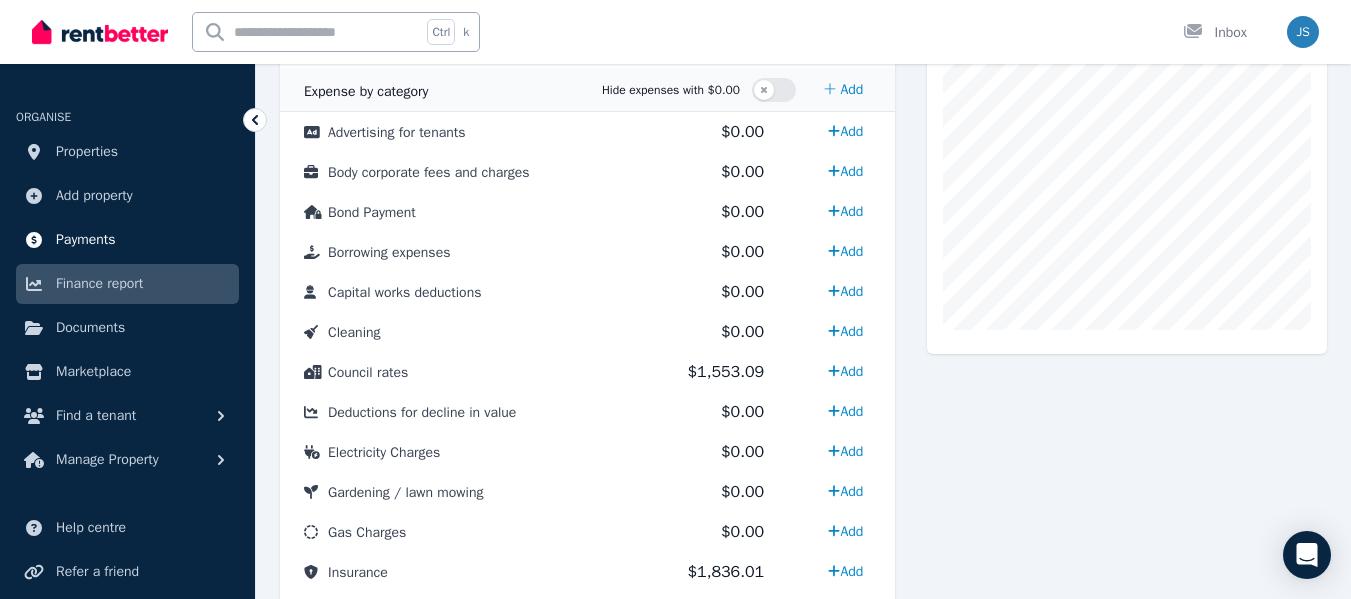 click on "Payments" at bounding box center (127, 240) 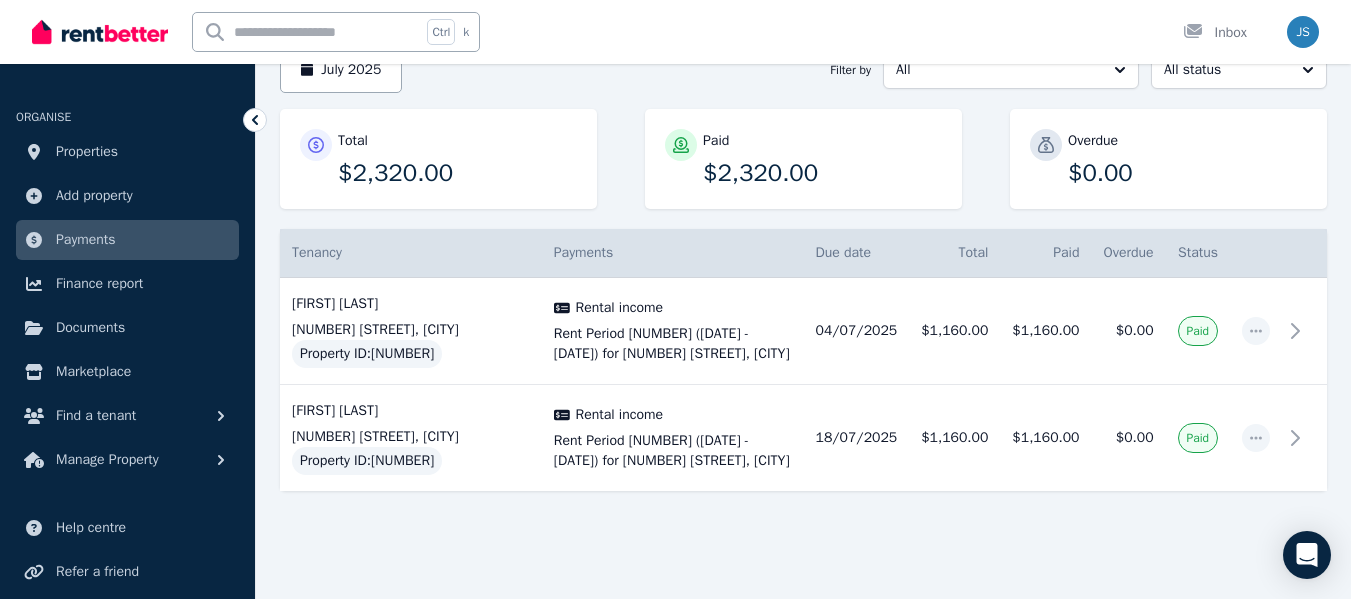scroll, scrollTop: 235, scrollLeft: 0, axis: vertical 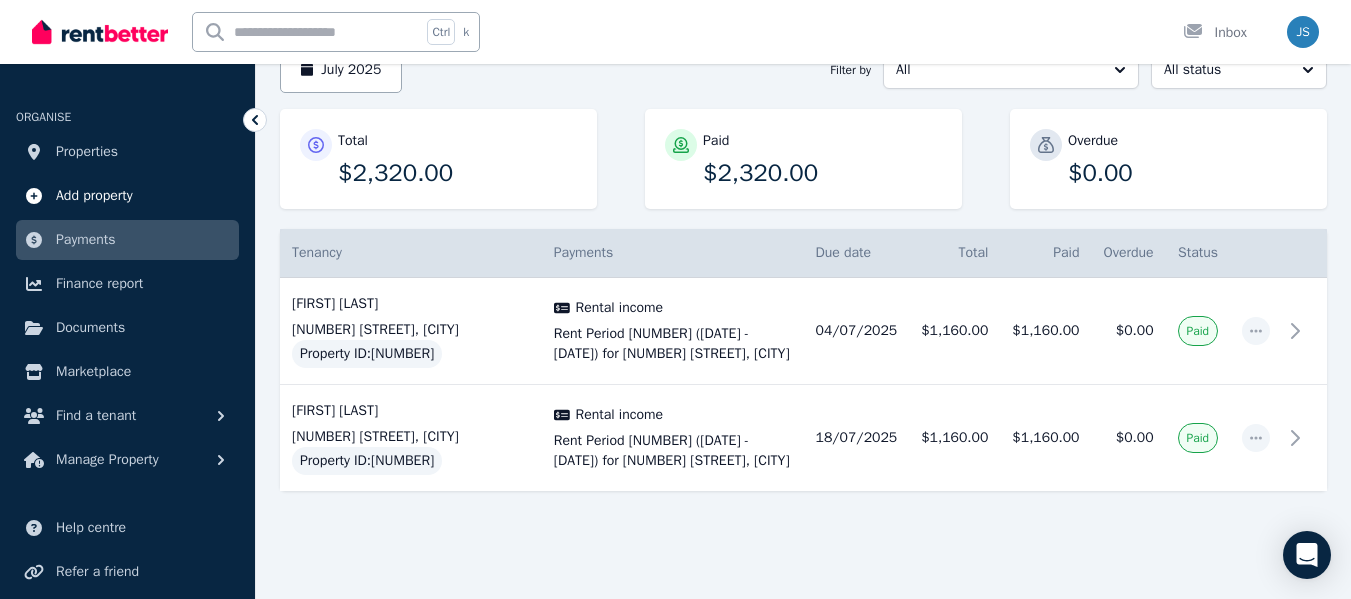 click on "Add property" at bounding box center [94, 196] 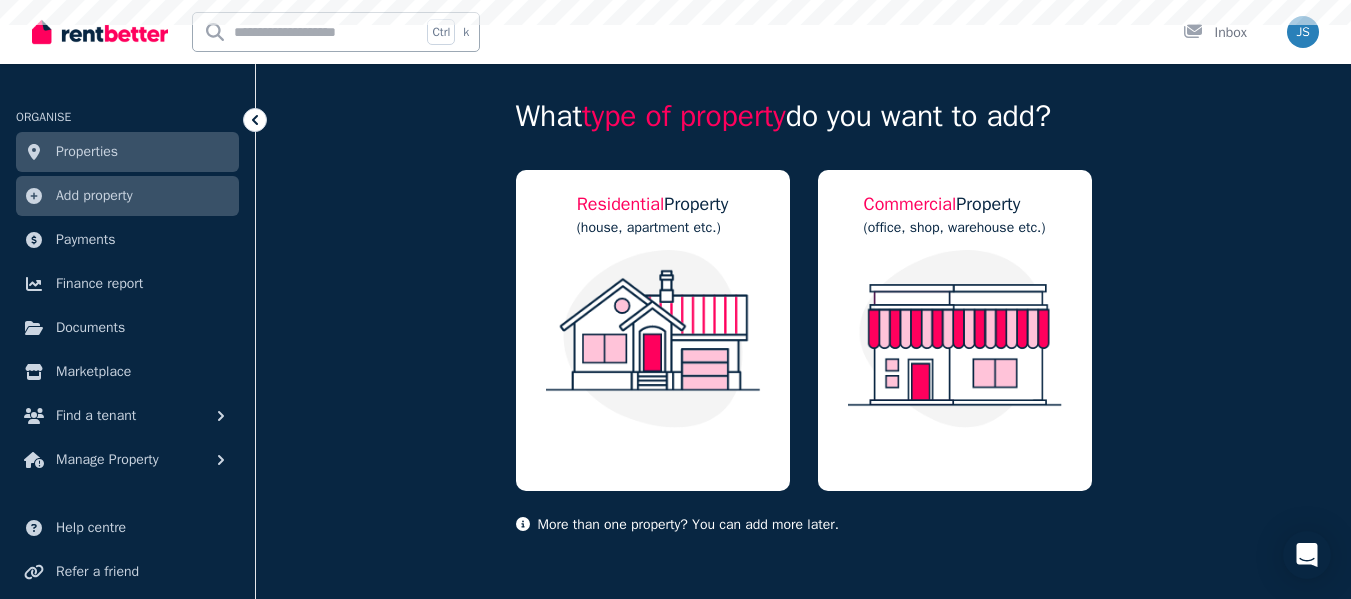 scroll, scrollTop: 0, scrollLeft: 0, axis: both 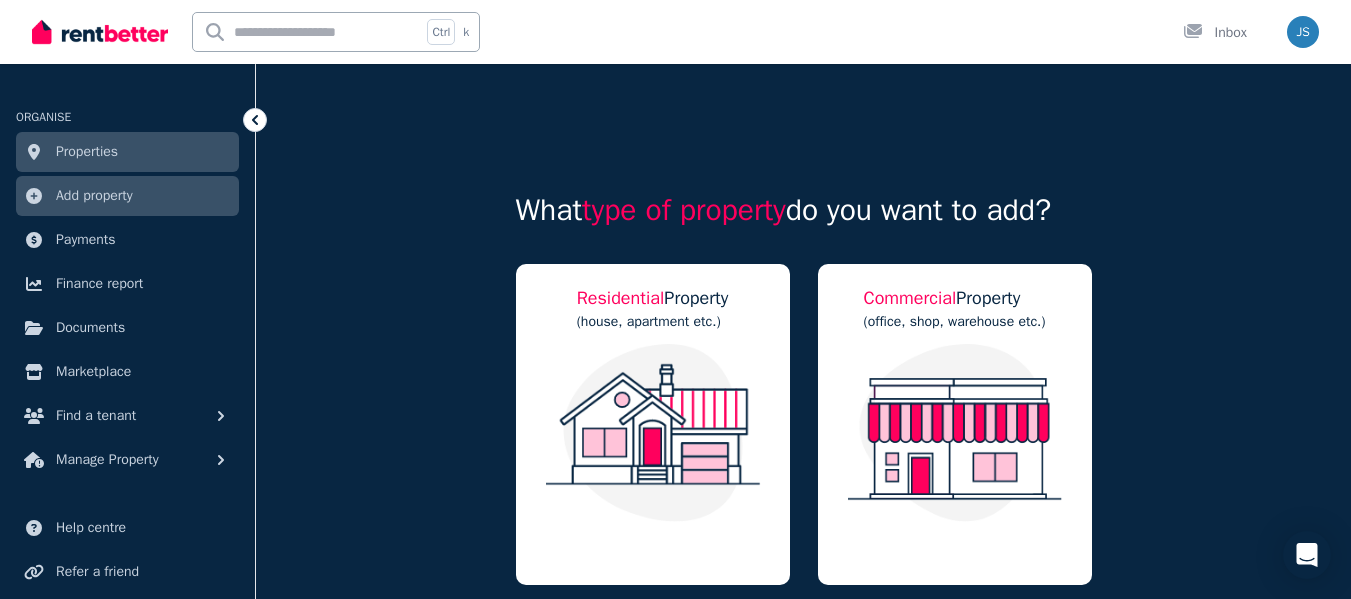 click on "Properties" at bounding box center (87, 152) 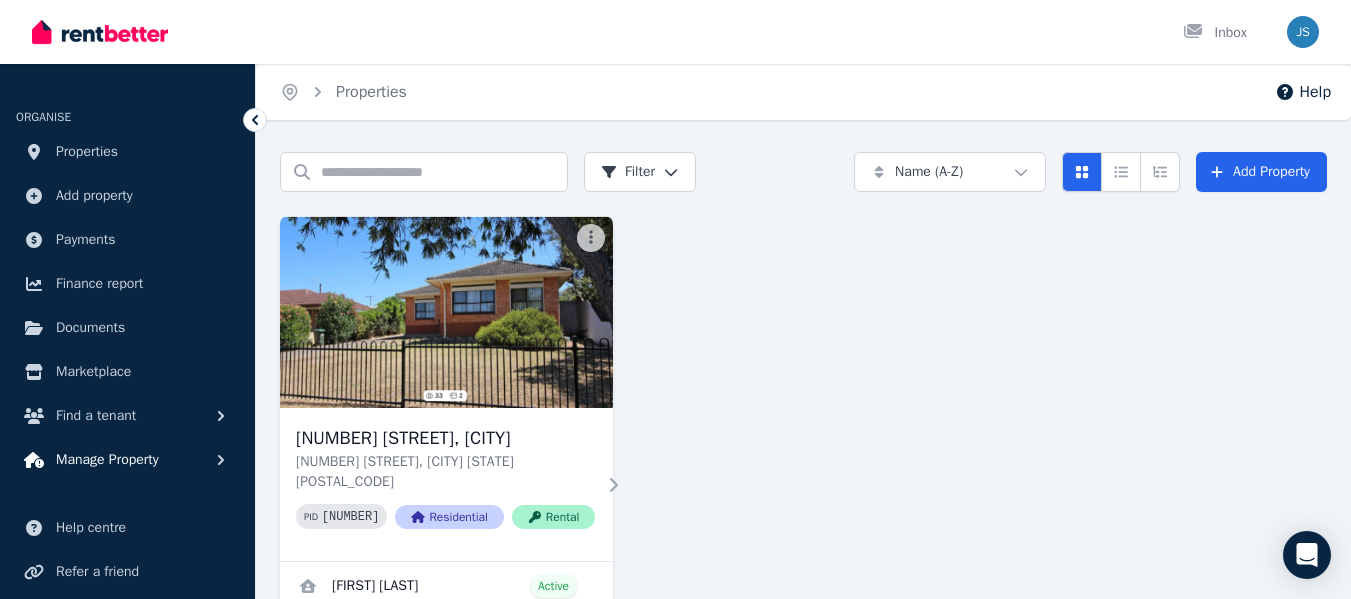 click on "Manage Property" at bounding box center [127, 460] 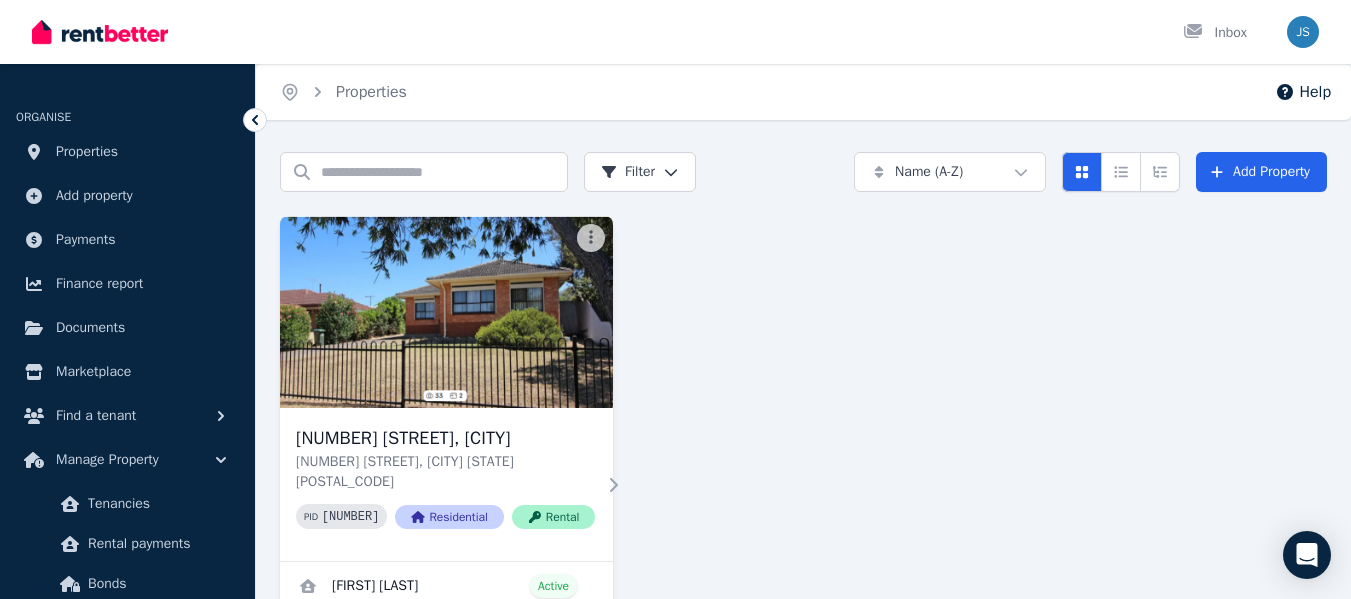 click on "Search properties Filter Name (A-Z) Add Property [NUMBER] [STREET], [CITY] [STATE] PID   [NUMBER] Residential Rental [FIRST] [LAST] Active $[AMOUNT] per week [DATE] to [DATE]" at bounding box center [803, 419] 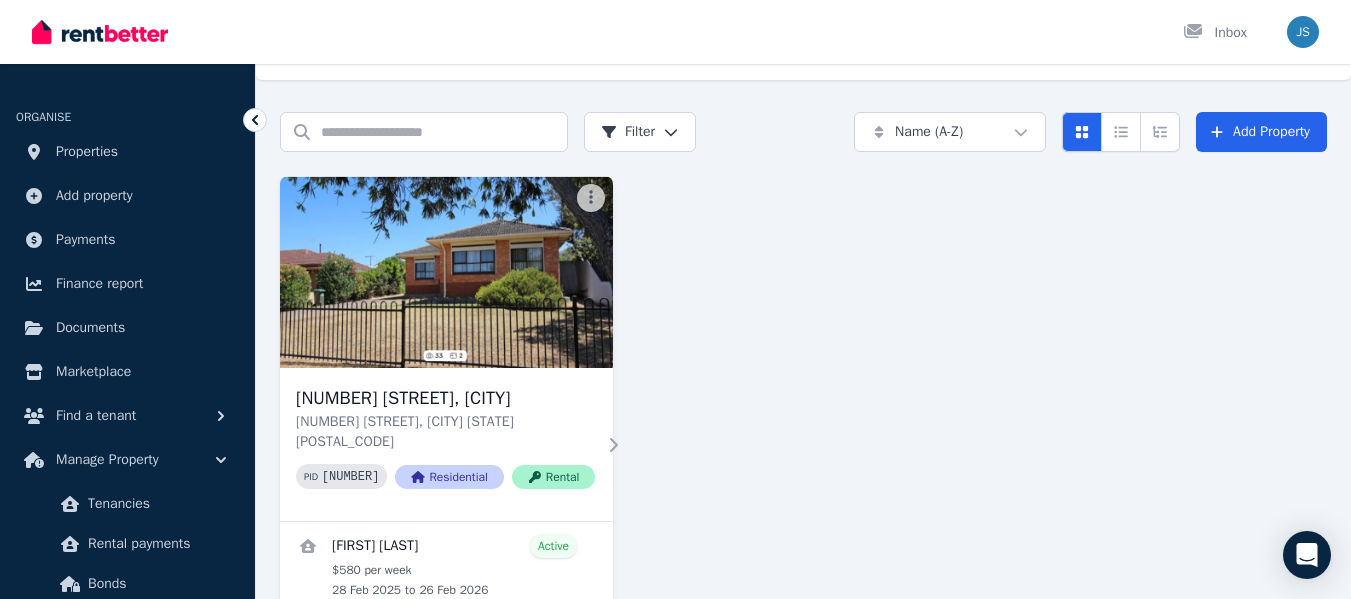 scroll, scrollTop: 67, scrollLeft: 0, axis: vertical 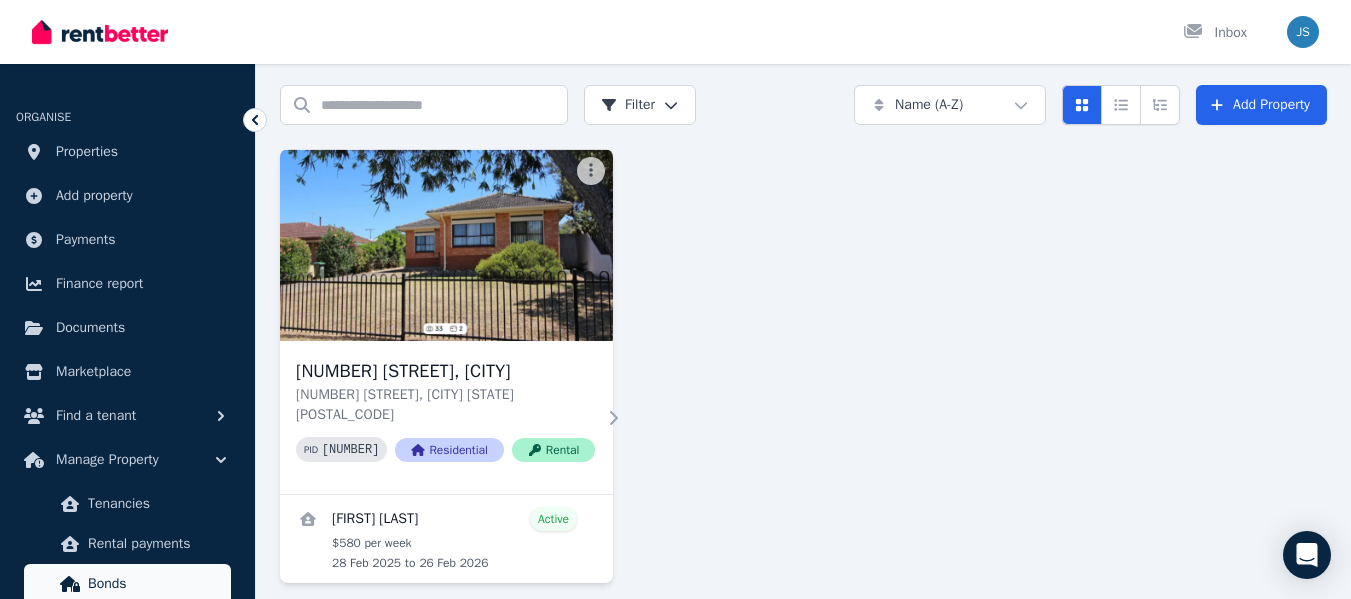 click on "Bonds" at bounding box center (127, 584) 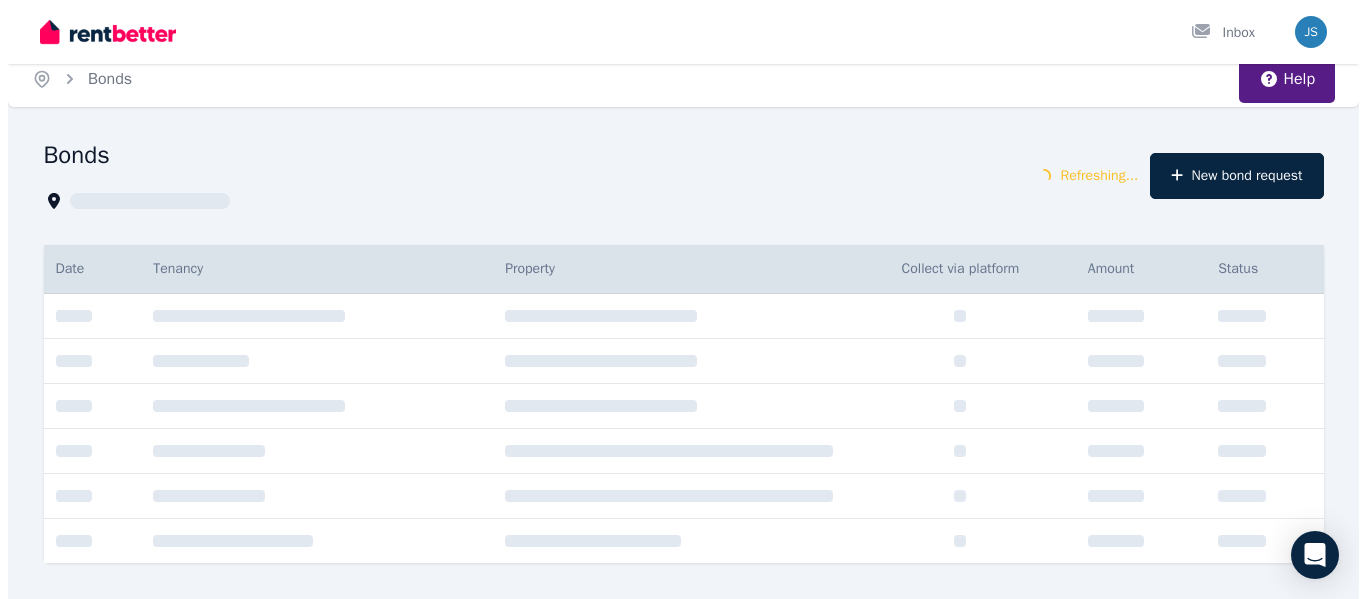 scroll, scrollTop: 0, scrollLeft: 0, axis: both 